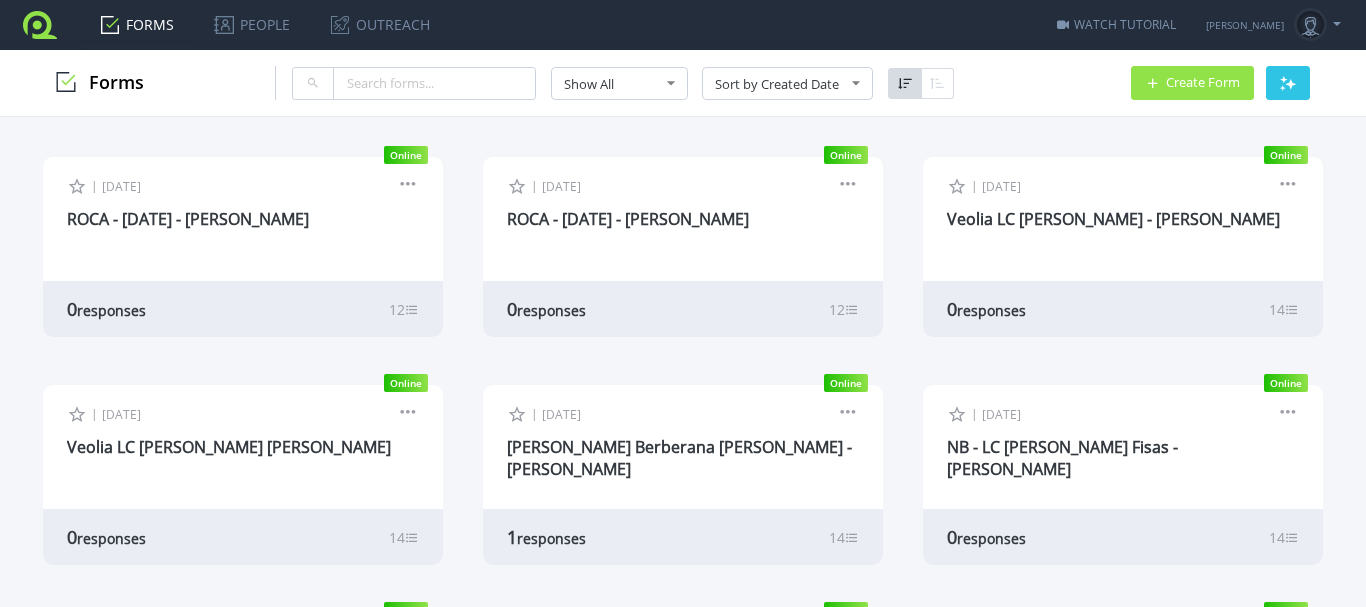 scroll, scrollTop: 0, scrollLeft: 0, axis: both 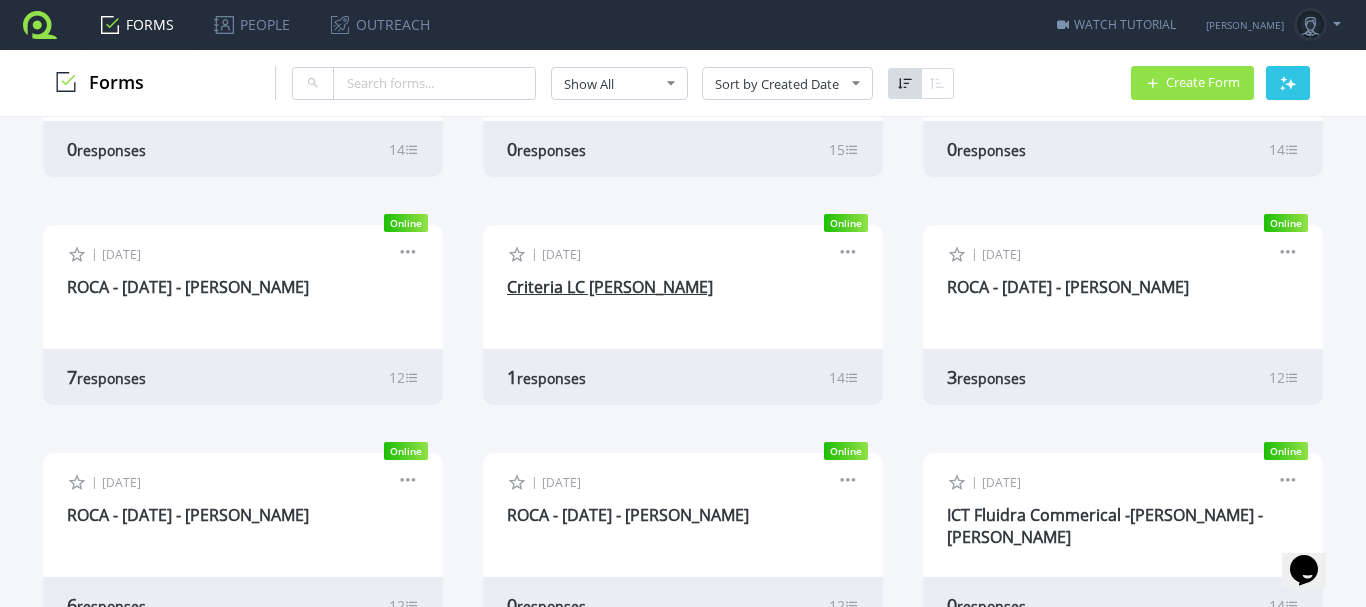click on "Criteria LC [PERSON_NAME]" at bounding box center (610, 287) 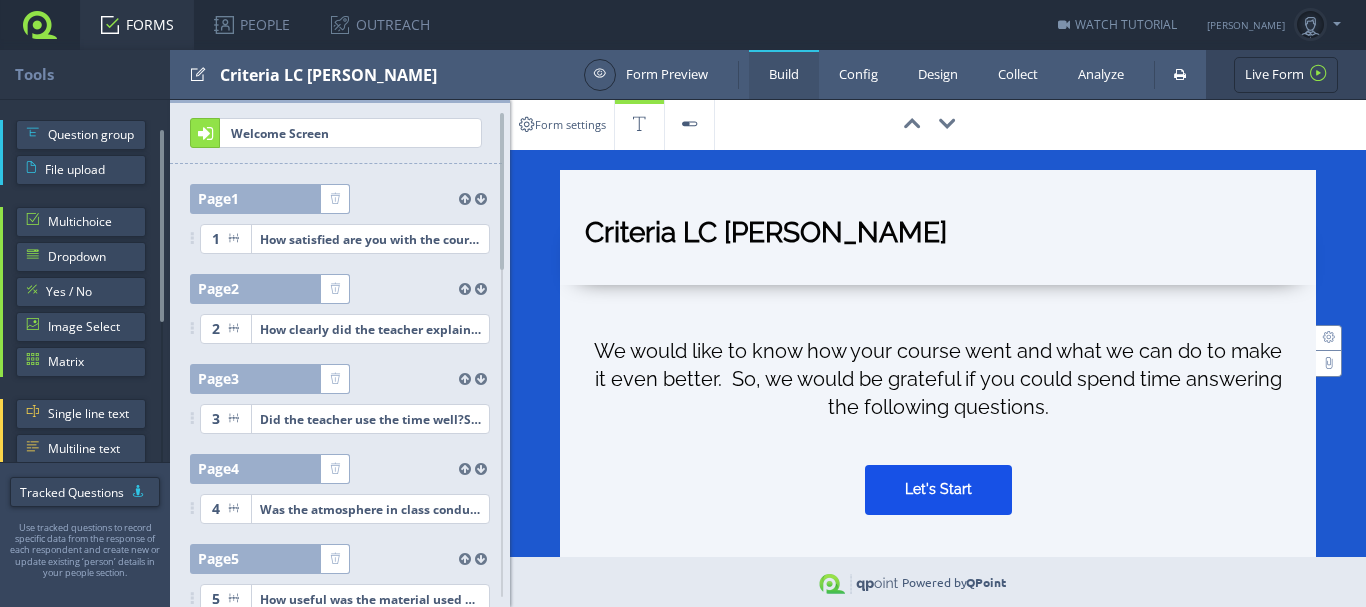 scroll, scrollTop: 0, scrollLeft: 0, axis: both 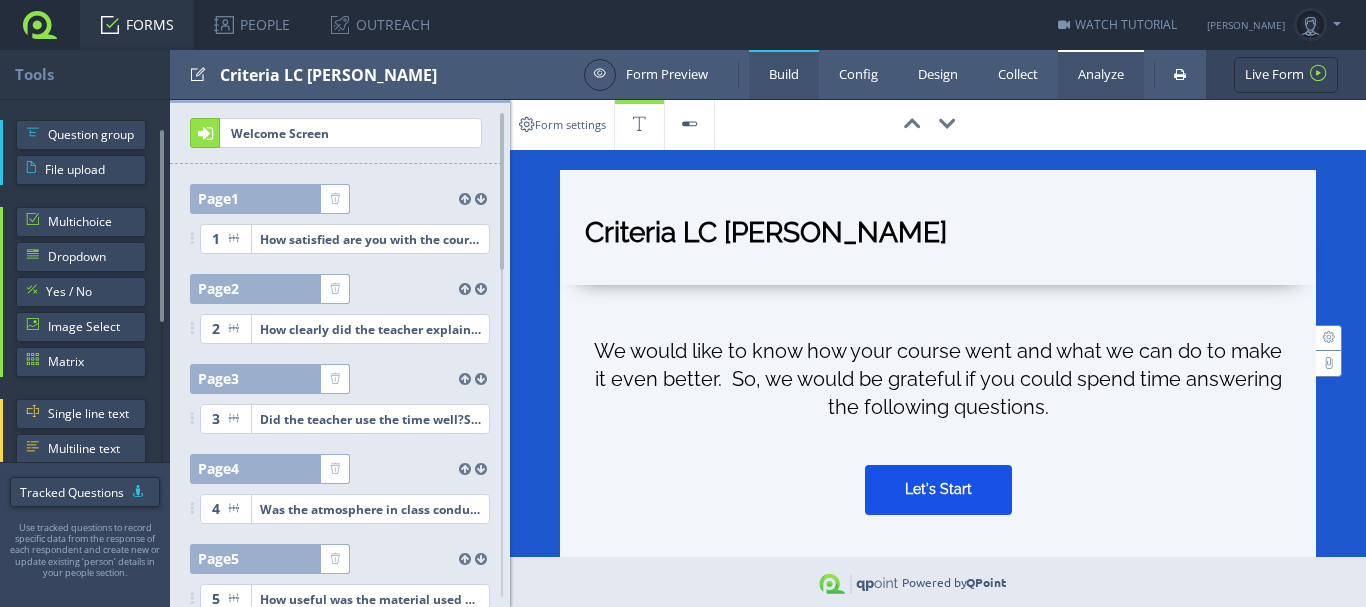 click on "Analyze" at bounding box center (1101, 74) 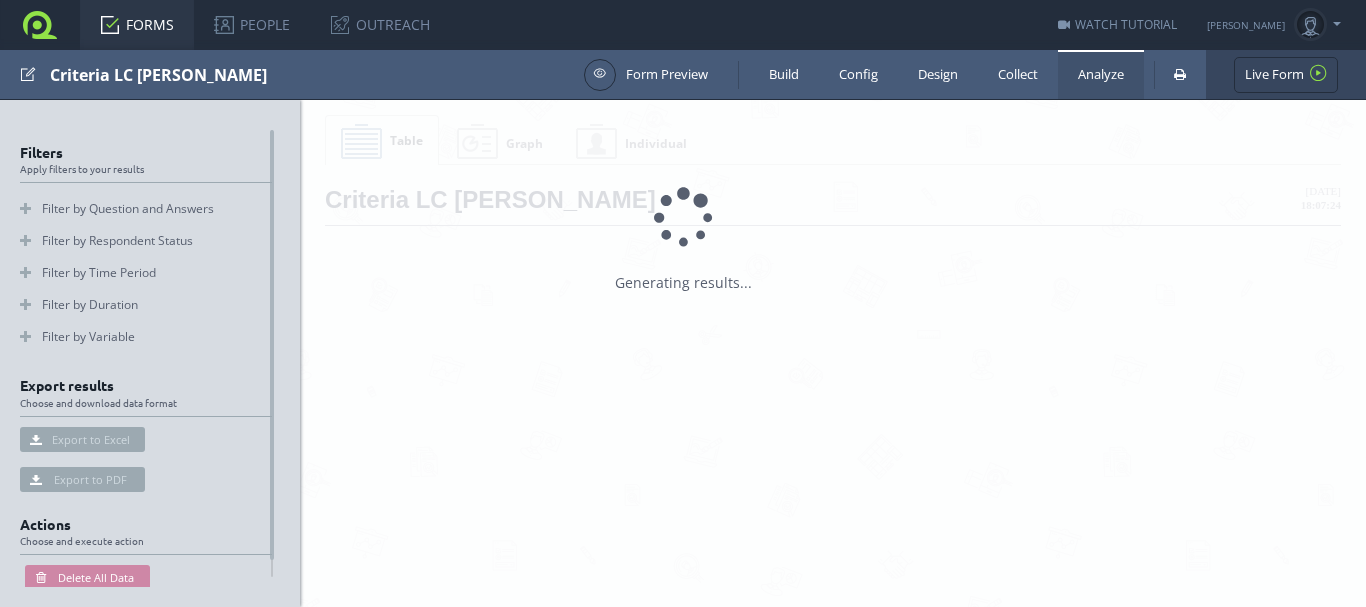 scroll, scrollTop: 0, scrollLeft: 0, axis: both 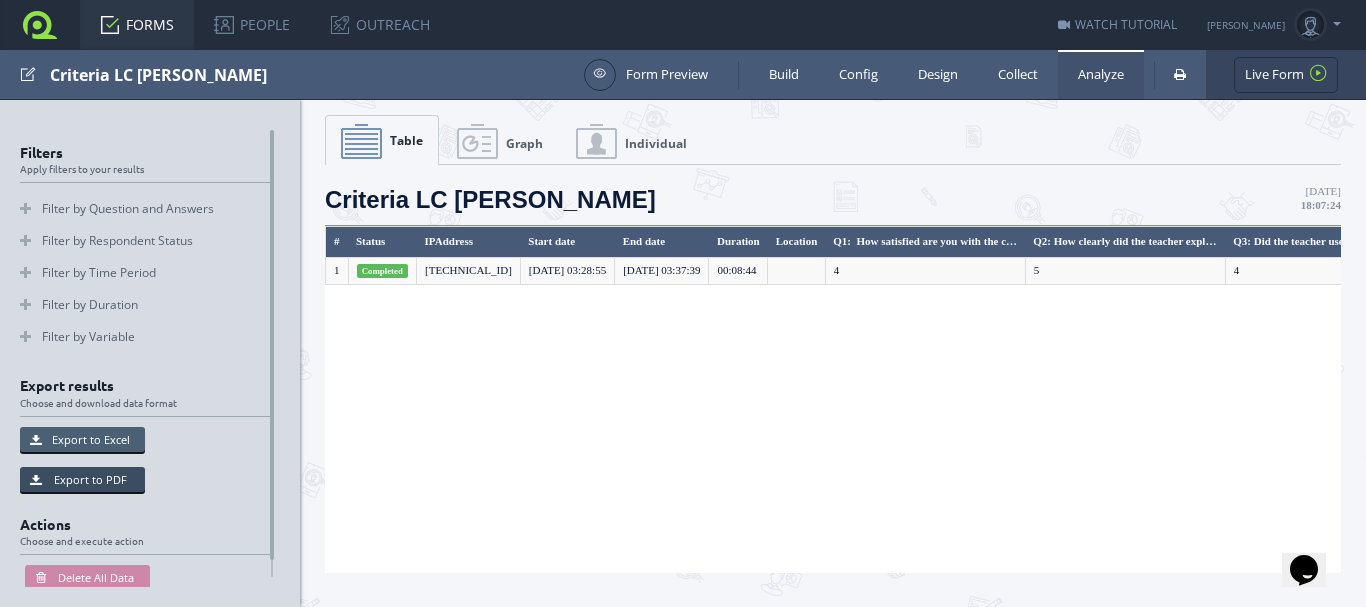 click on "Export to Excel" at bounding box center [82, 439] 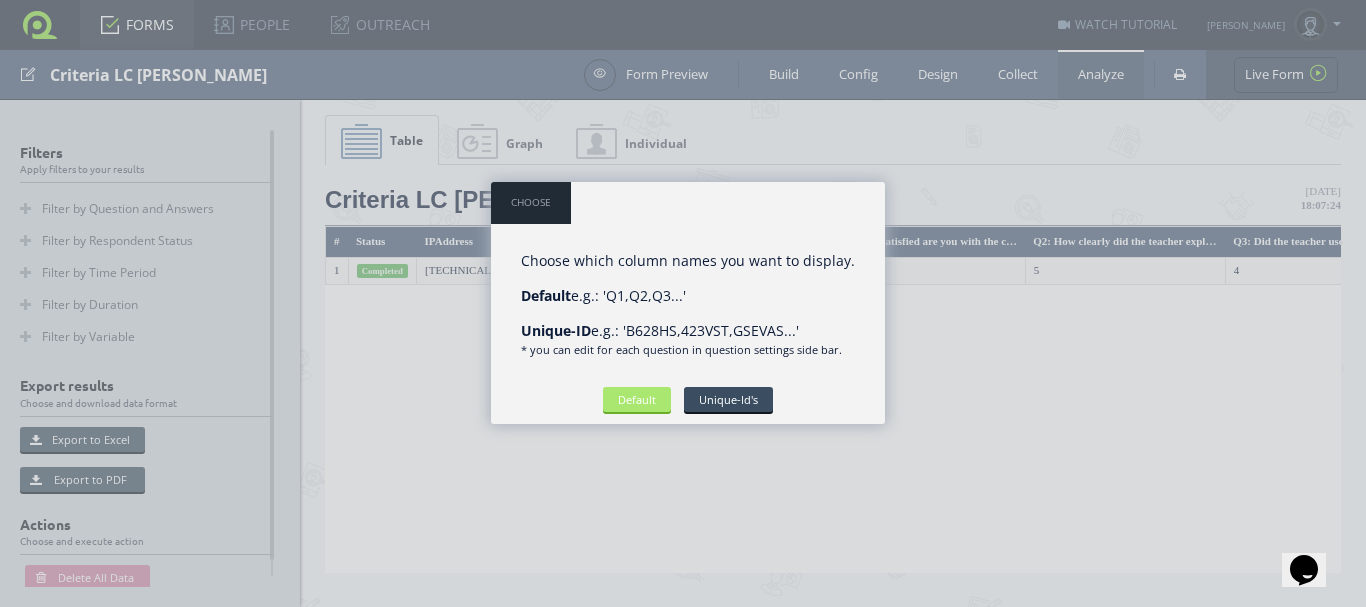 click on "Default" at bounding box center [637, 399] 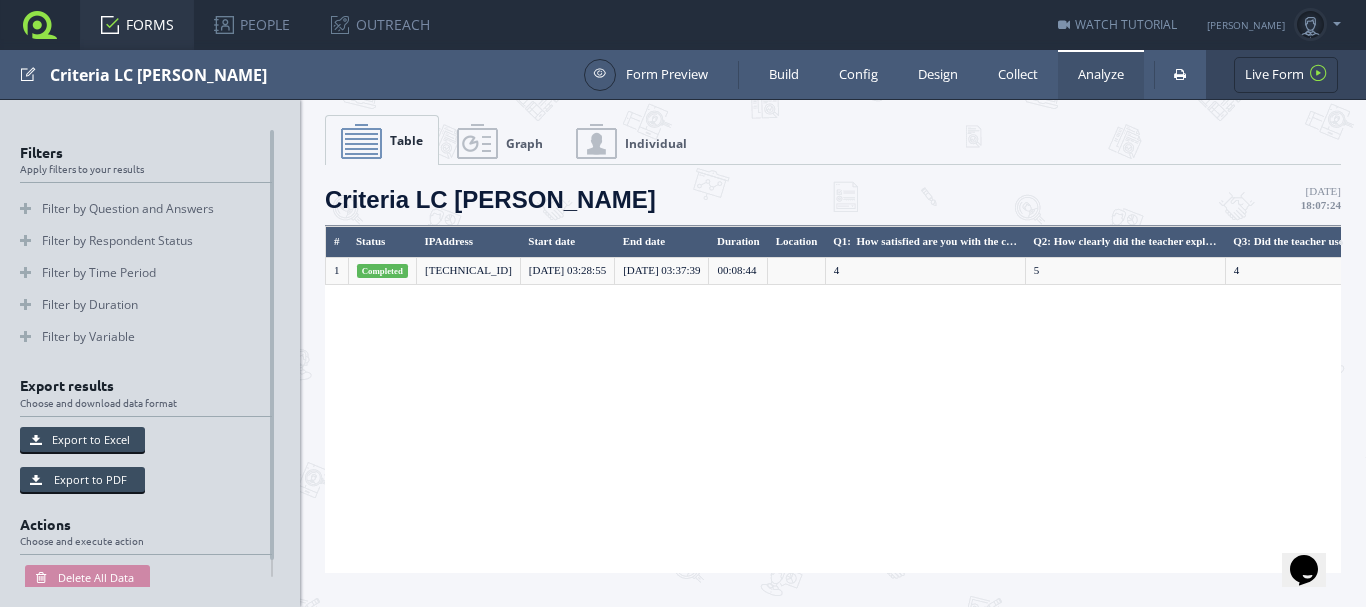 click on "#                                                                                              Status                                                                                              IPAddress                                                                                              Start date                                                                                              End date                                                                                              Duration                                                                                              Location                                                                                              Q1:  How satisfied are you with the course? Select a number between 1 (not satisfied at all)  and 5 (extremely satisfied)" at bounding box center (833, 399) 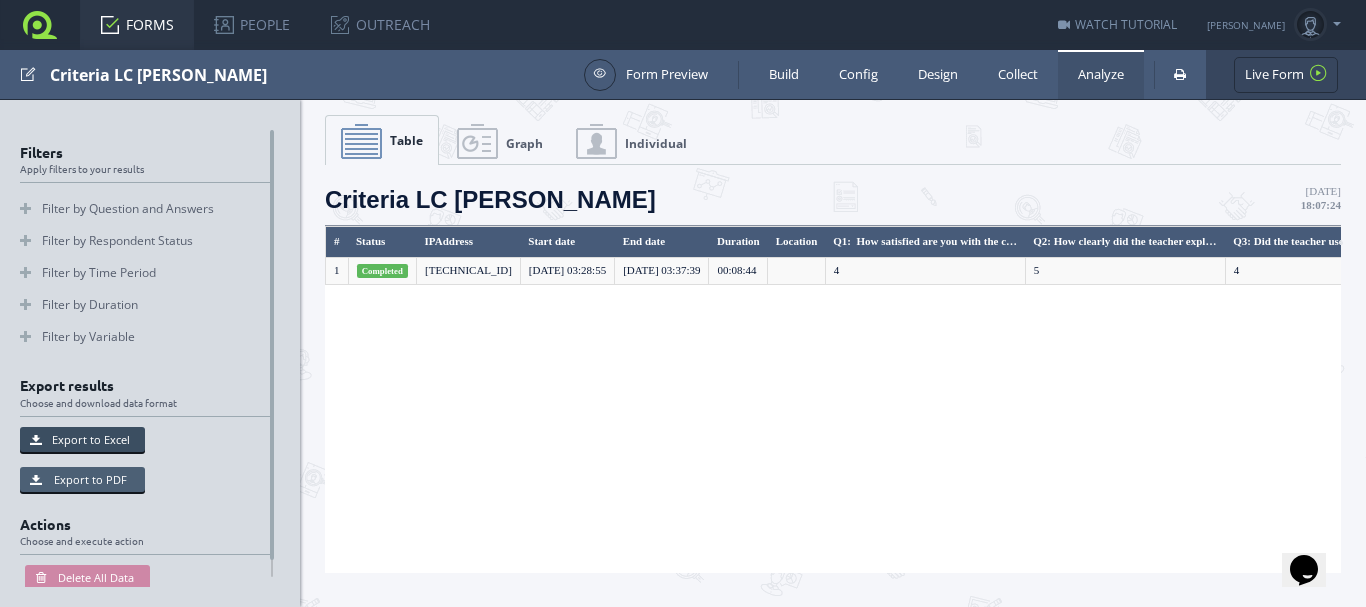 click on "Export to PDF" at bounding box center [82, 479] 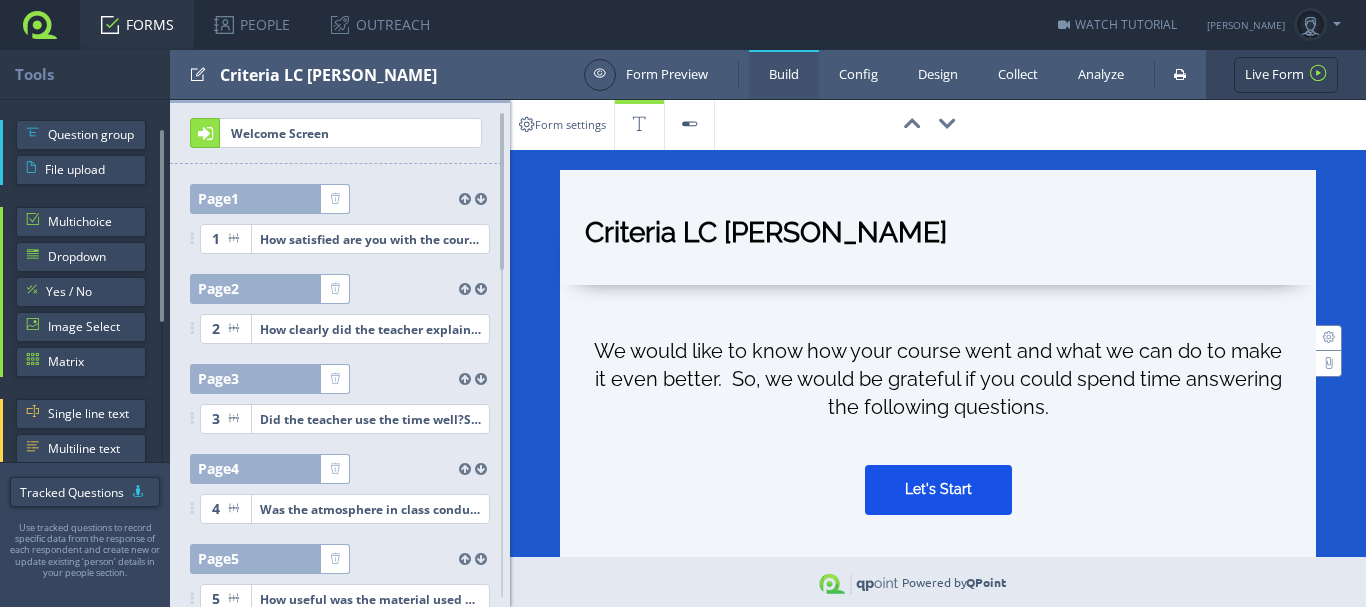 scroll, scrollTop: 0, scrollLeft: 0, axis: both 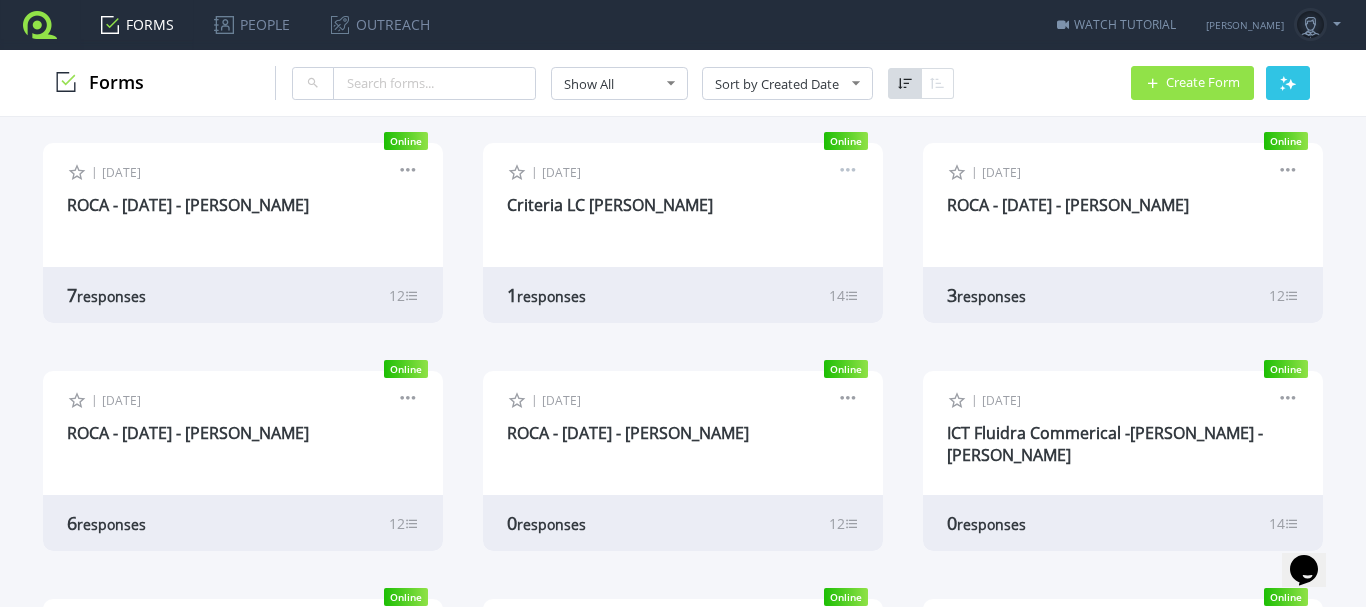 click at bounding box center (848, 173) 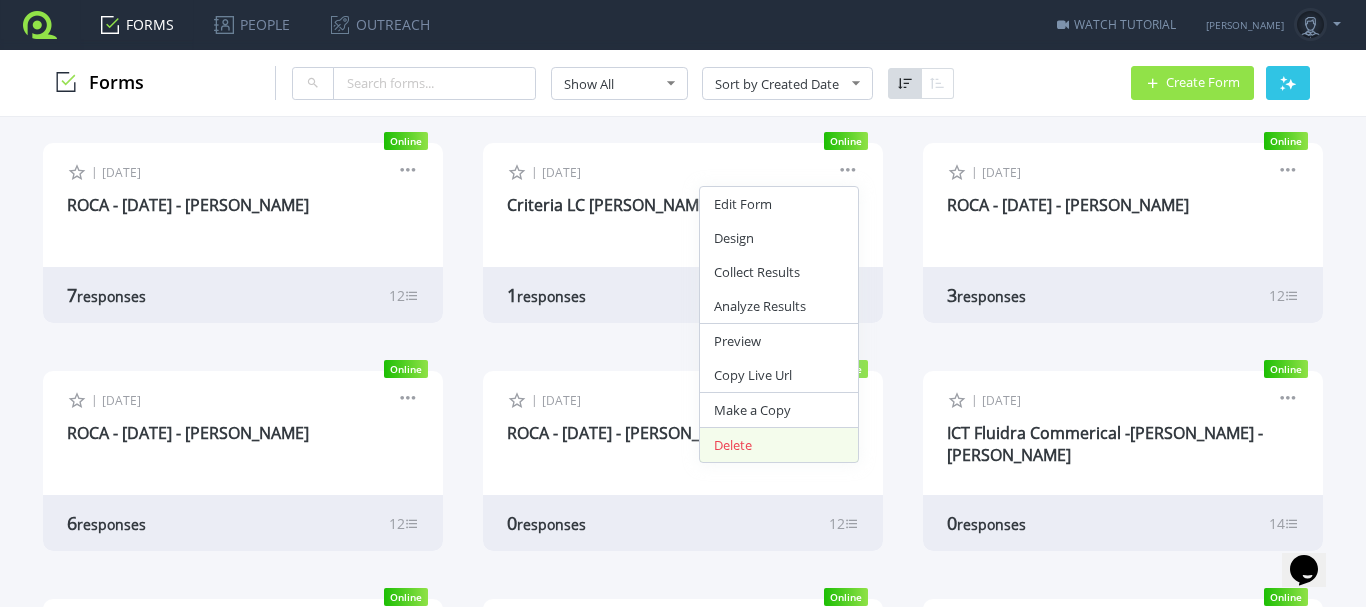 click on "Delete" at bounding box center [779, 445] 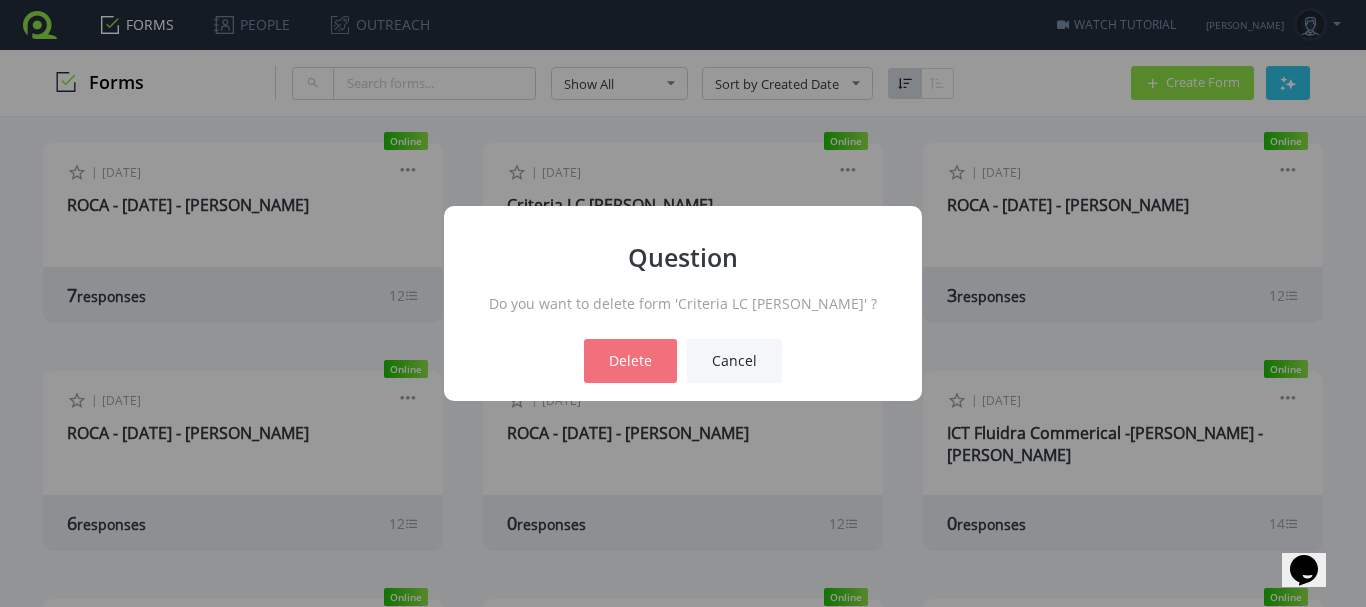 click on "Delete" at bounding box center [630, 361] 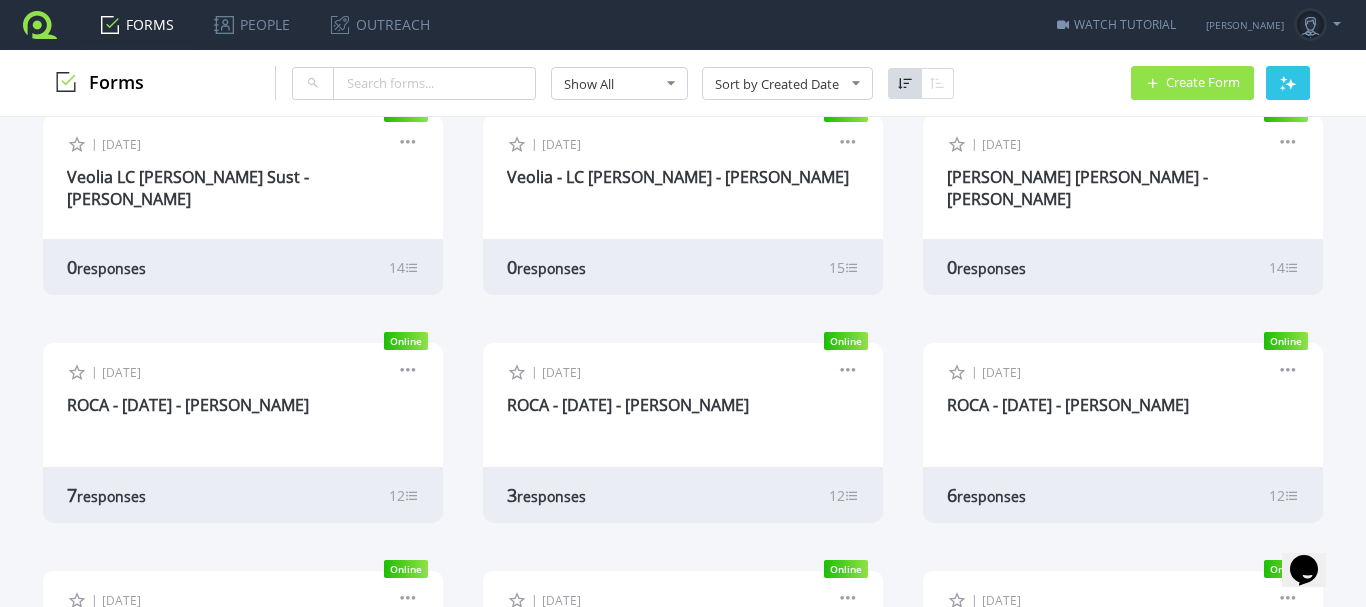 scroll, scrollTop: 1082, scrollLeft: 0, axis: vertical 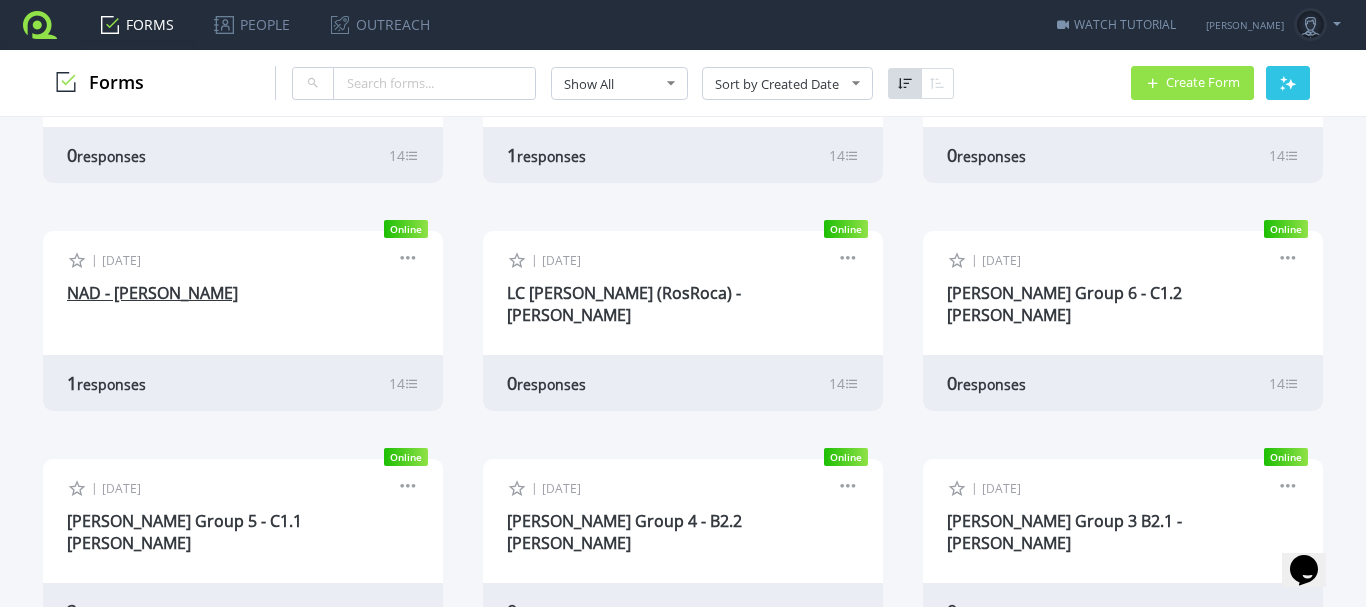 click on "NAD - Sarah West" at bounding box center (152, 293) 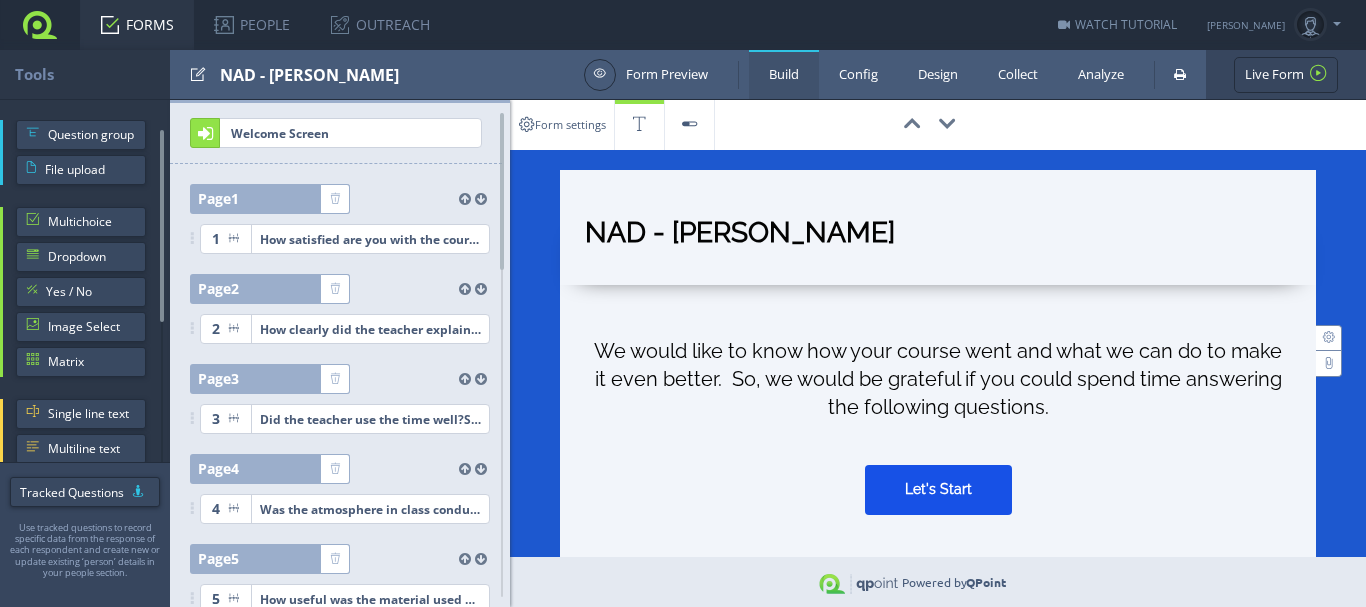 scroll, scrollTop: 0, scrollLeft: 0, axis: both 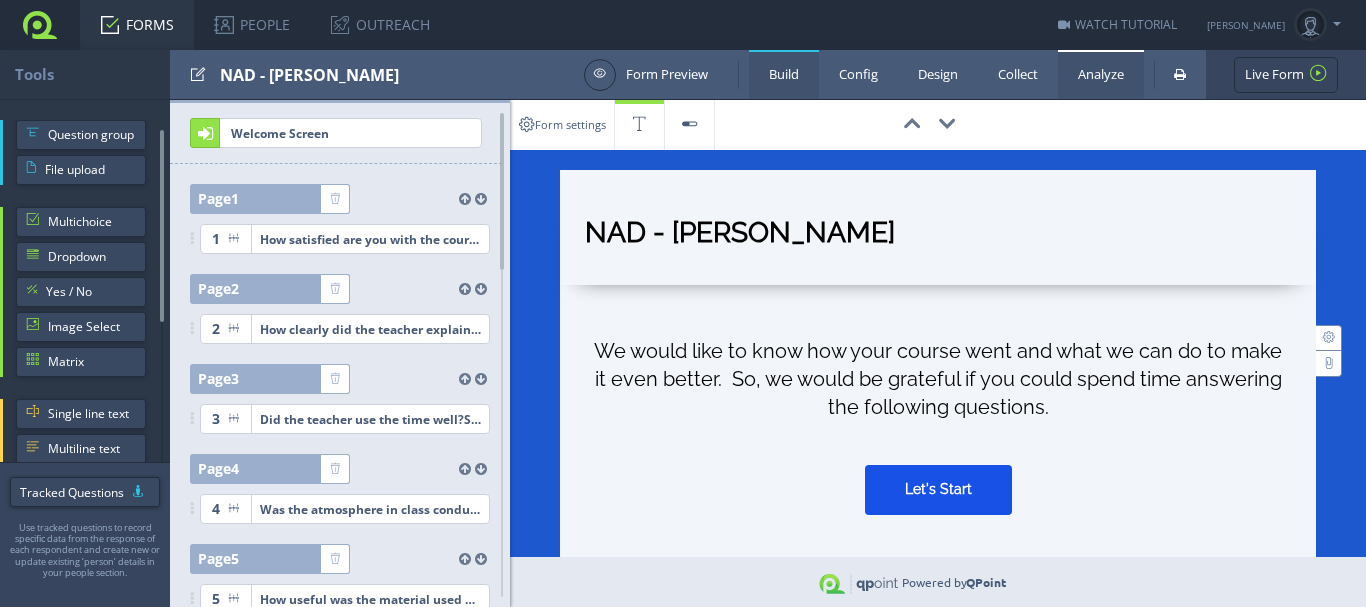 click on "Analyze" at bounding box center [1101, 74] 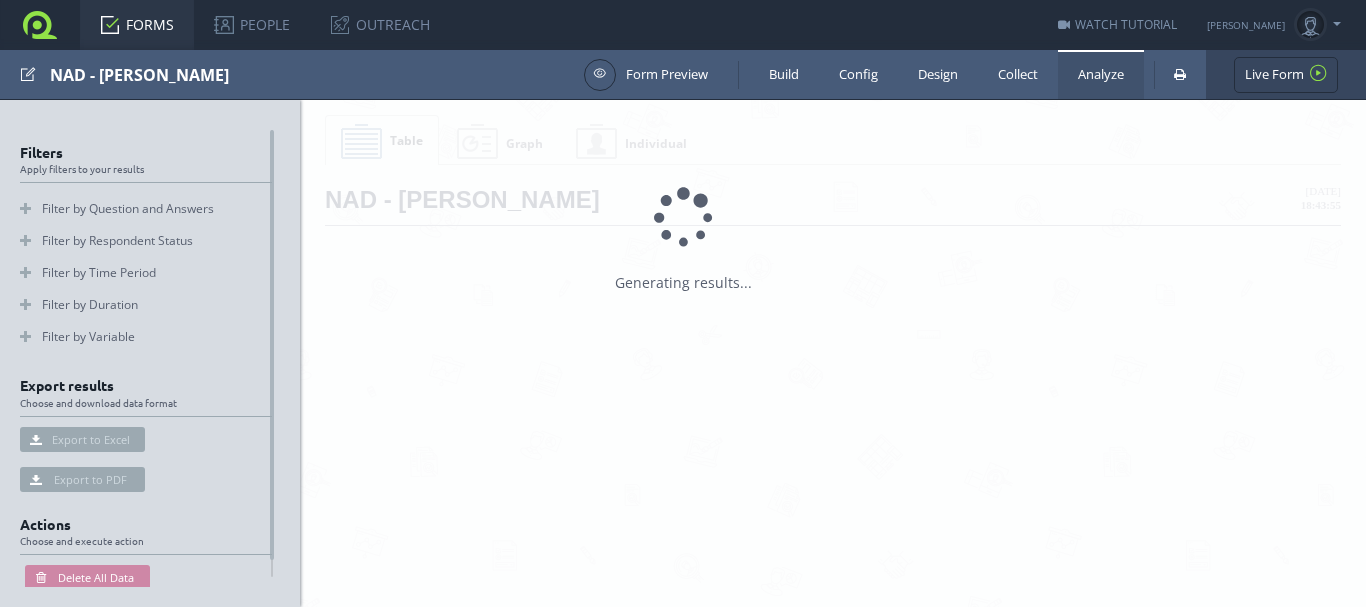 scroll, scrollTop: 0, scrollLeft: 0, axis: both 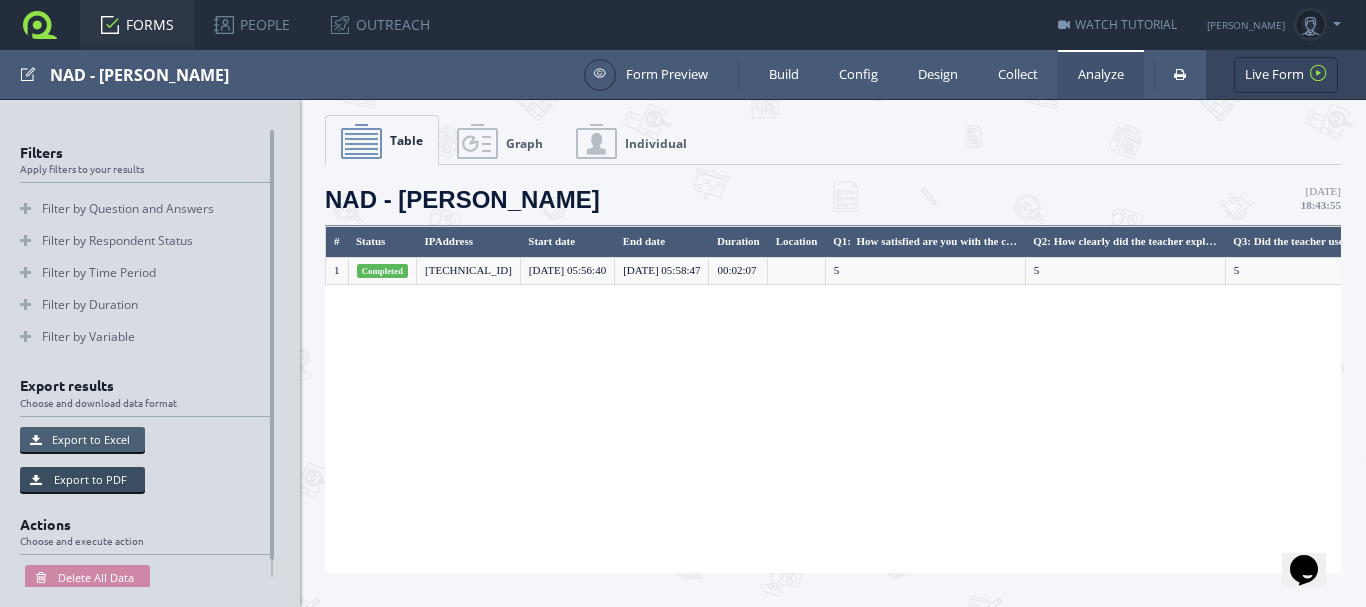 click on "Export to Excel" at bounding box center [82, 439] 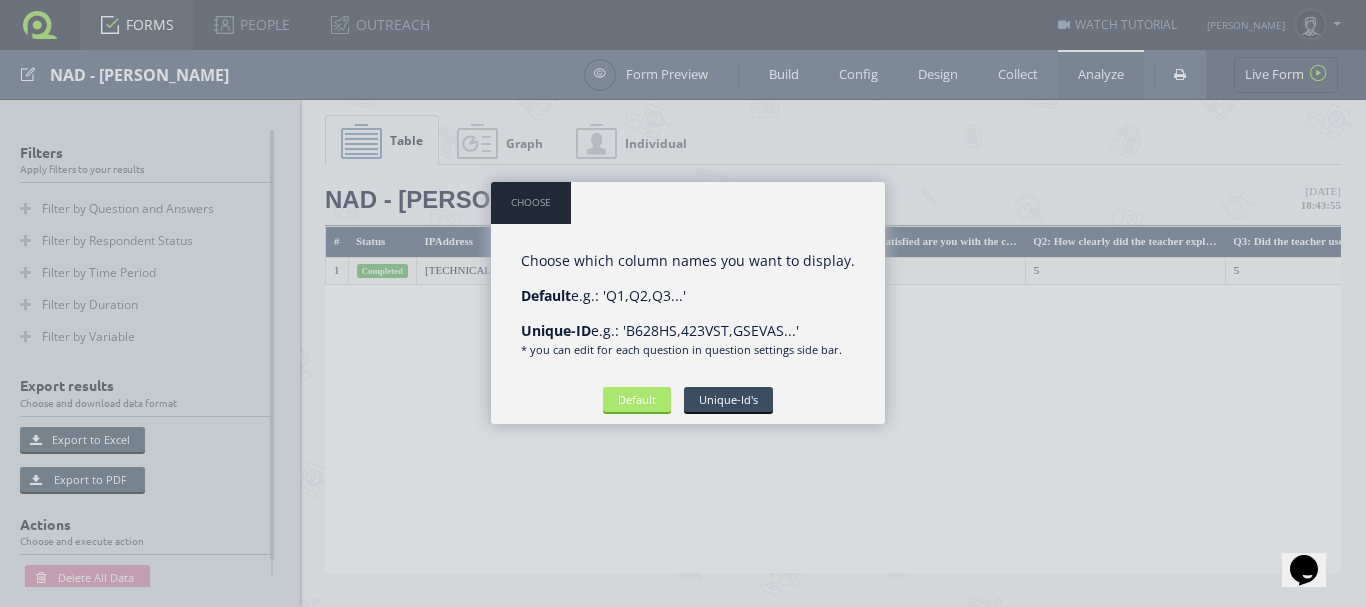 click on "Default" at bounding box center (637, 399) 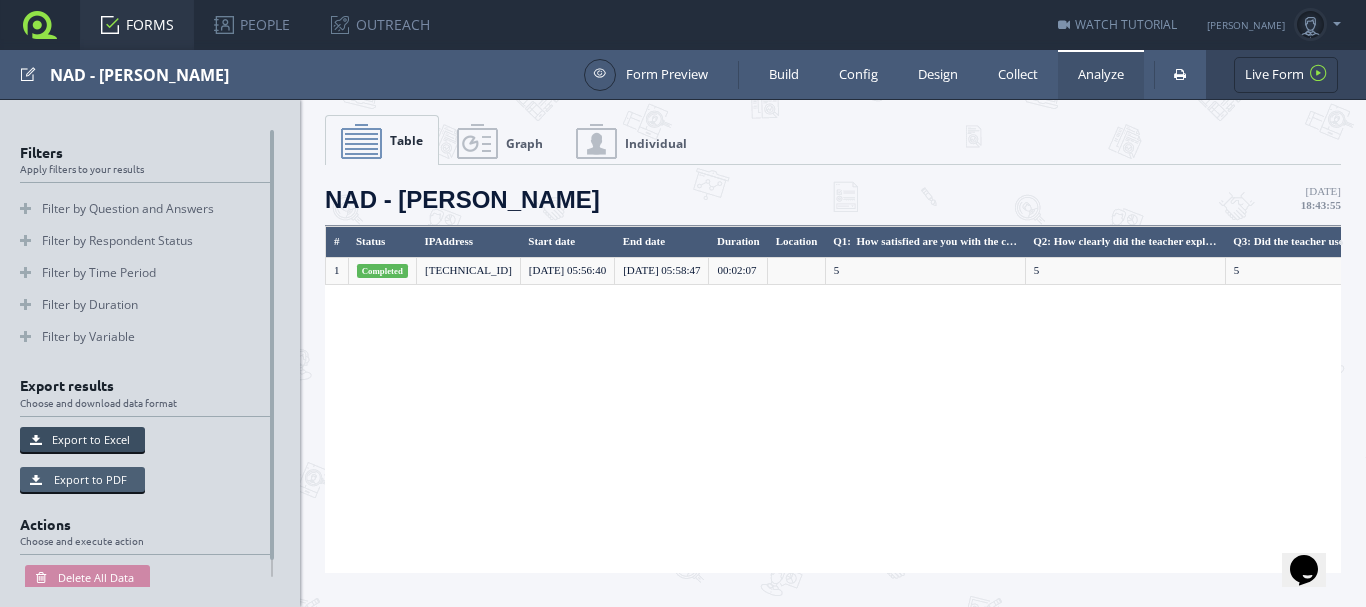 click on "Export to PDF" at bounding box center [82, 479] 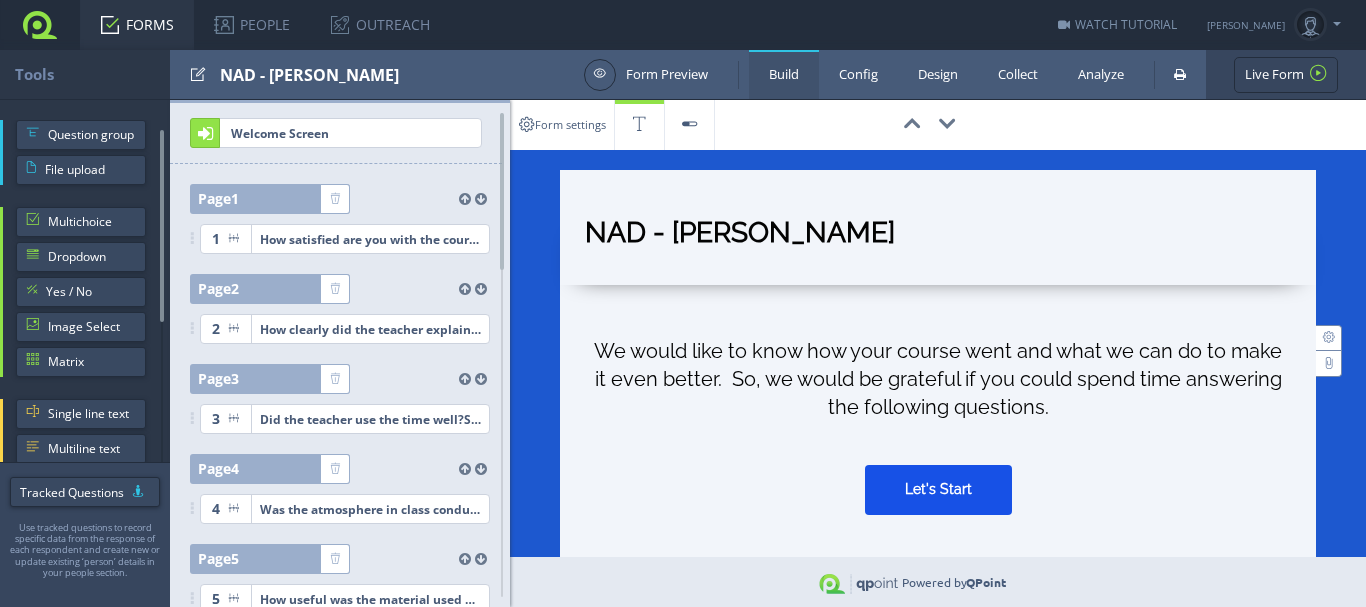 scroll, scrollTop: 0, scrollLeft: 0, axis: both 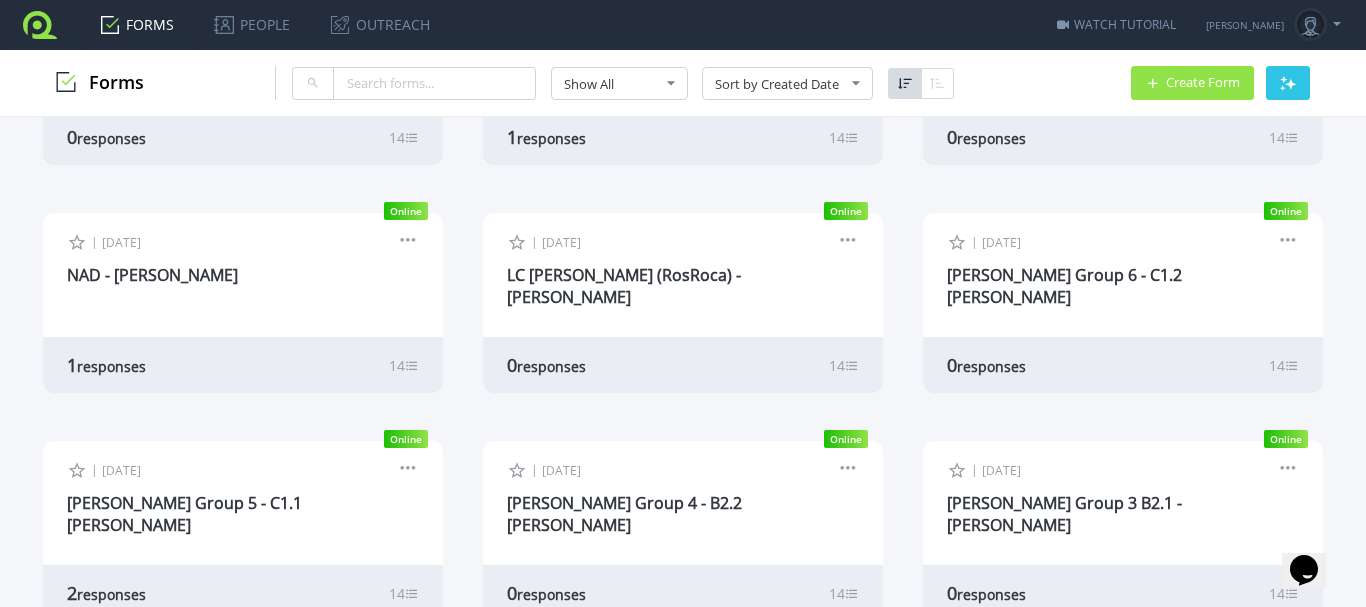 drag, startPoint x: 399, startPoint y: 232, endPoint x: 359, endPoint y: 262, distance: 50 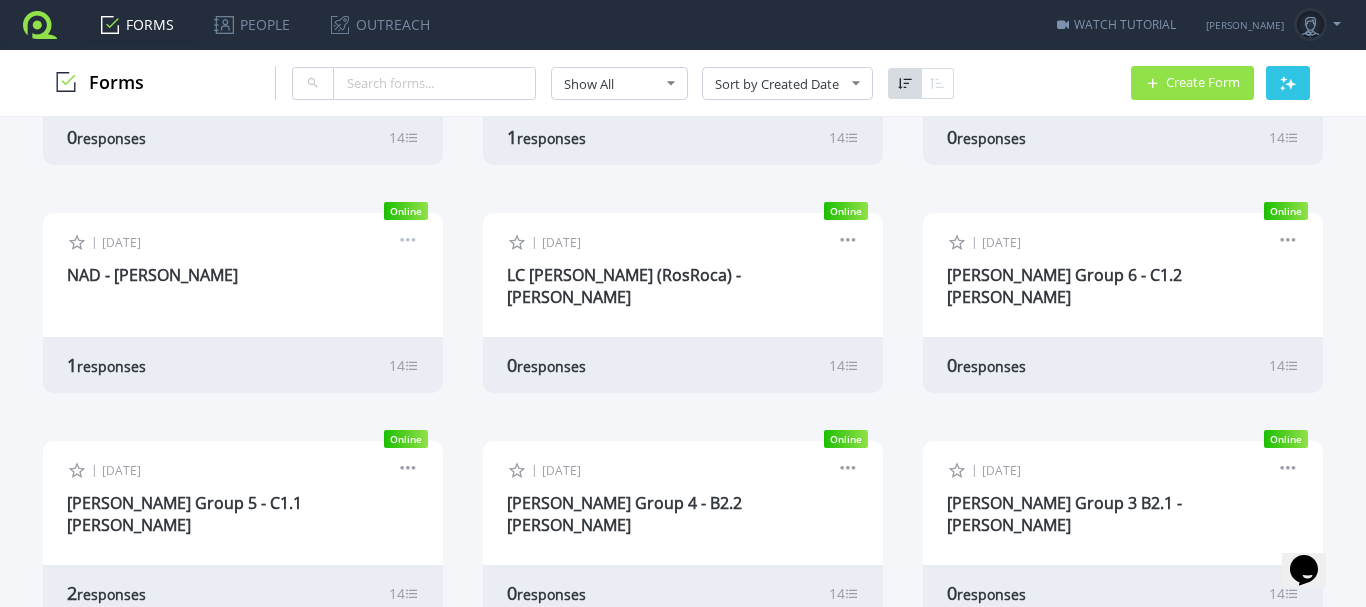 click at bounding box center (408, 243) 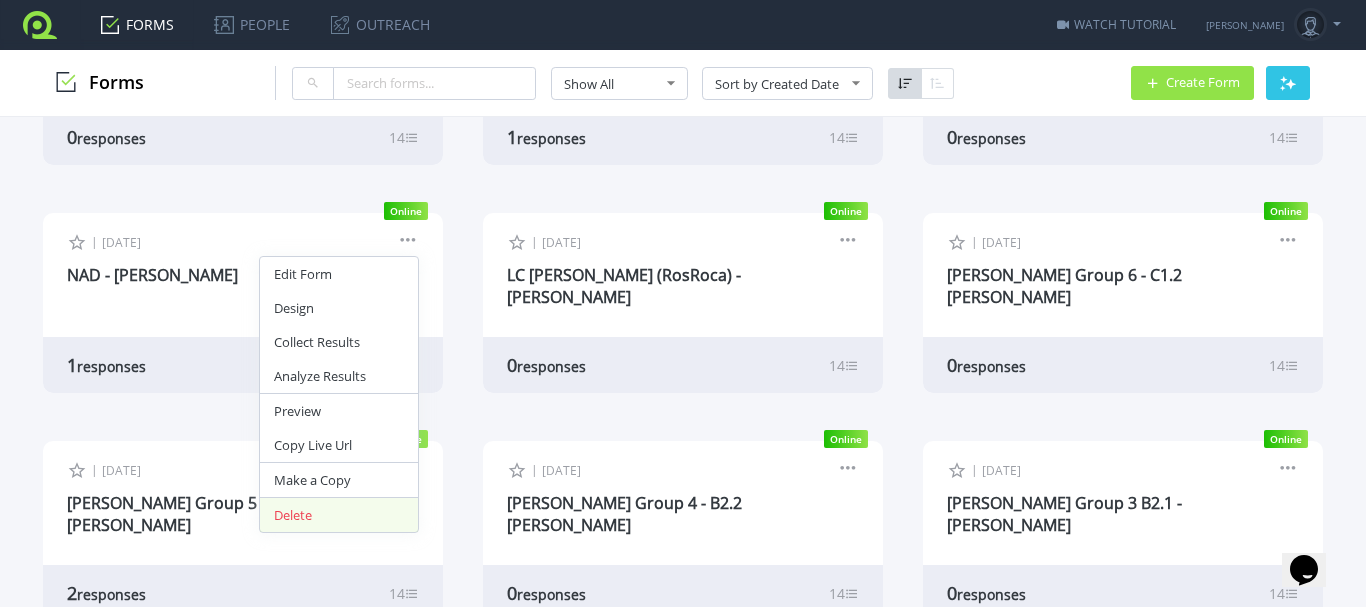 click on "Delete" at bounding box center [339, 515] 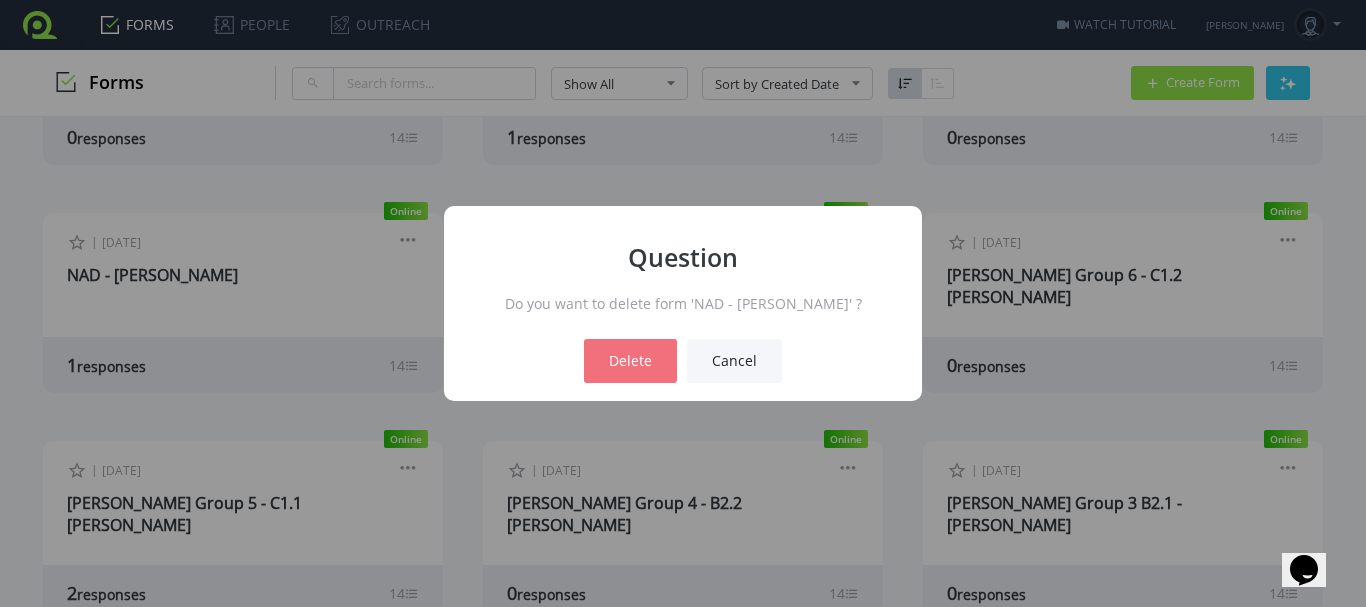 click on "Delete" at bounding box center (630, 361) 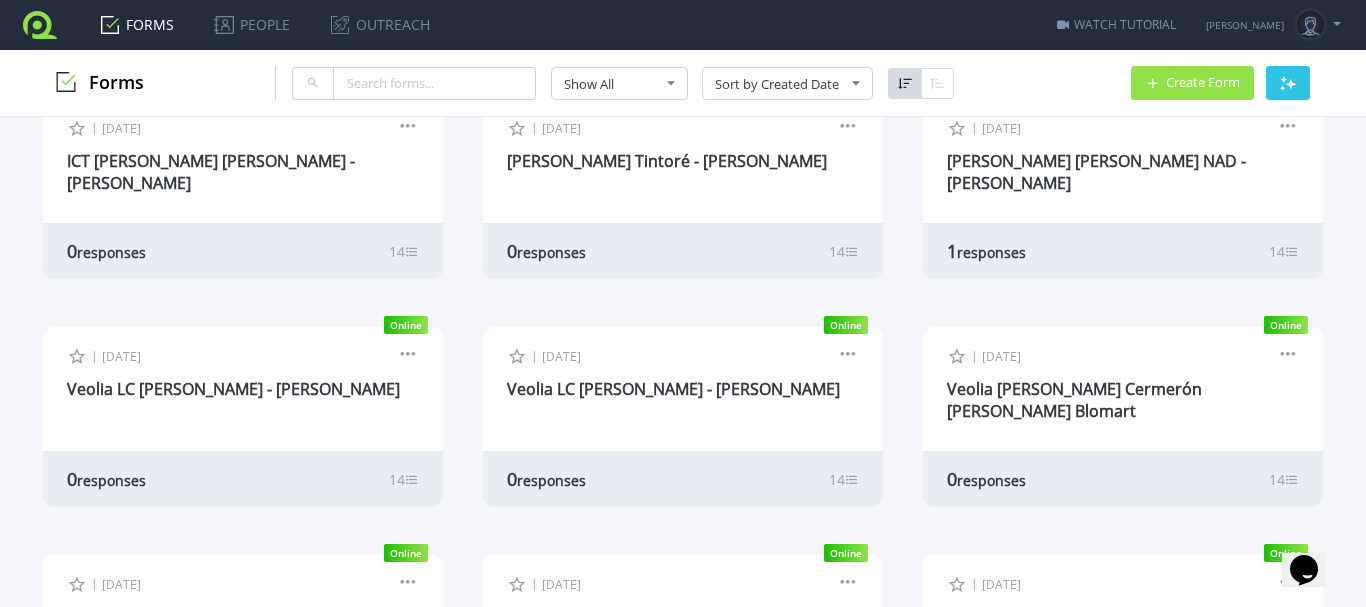 scroll, scrollTop: 1554, scrollLeft: 0, axis: vertical 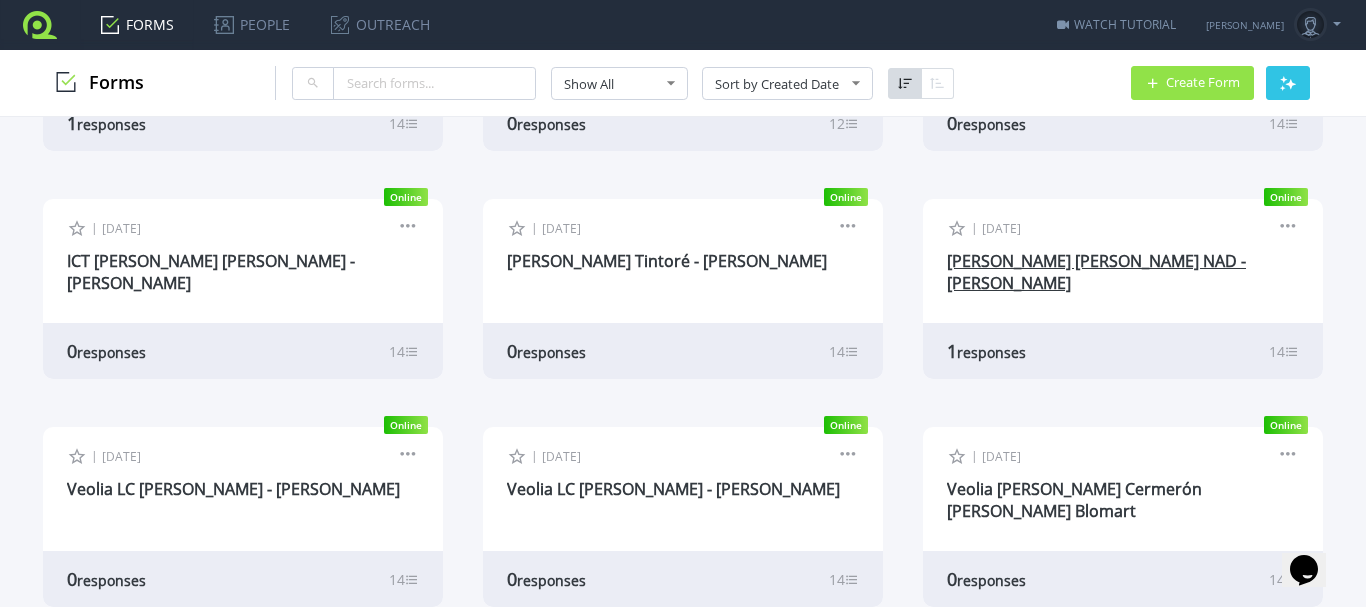 click on "[PERSON_NAME] [PERSON_NAME] NAD - [PERSON_NAME]" at bounding box center (1096, 272) 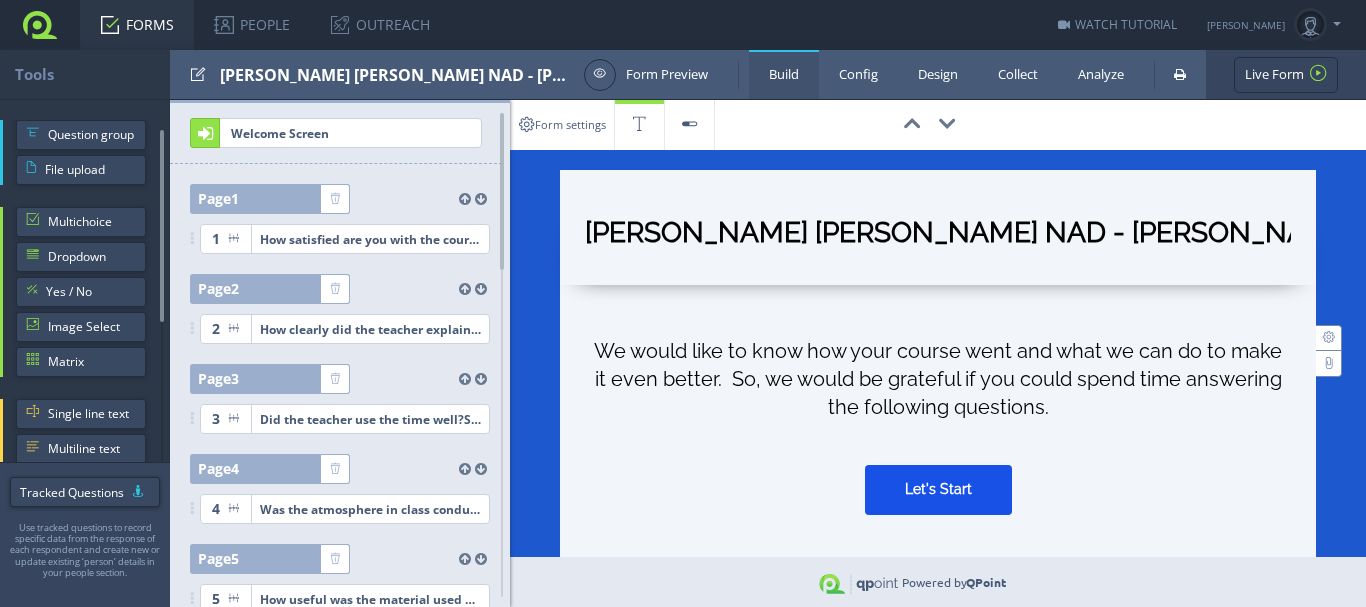 scroll, scrollTop: 0, scrollLeft: 0, axis: both 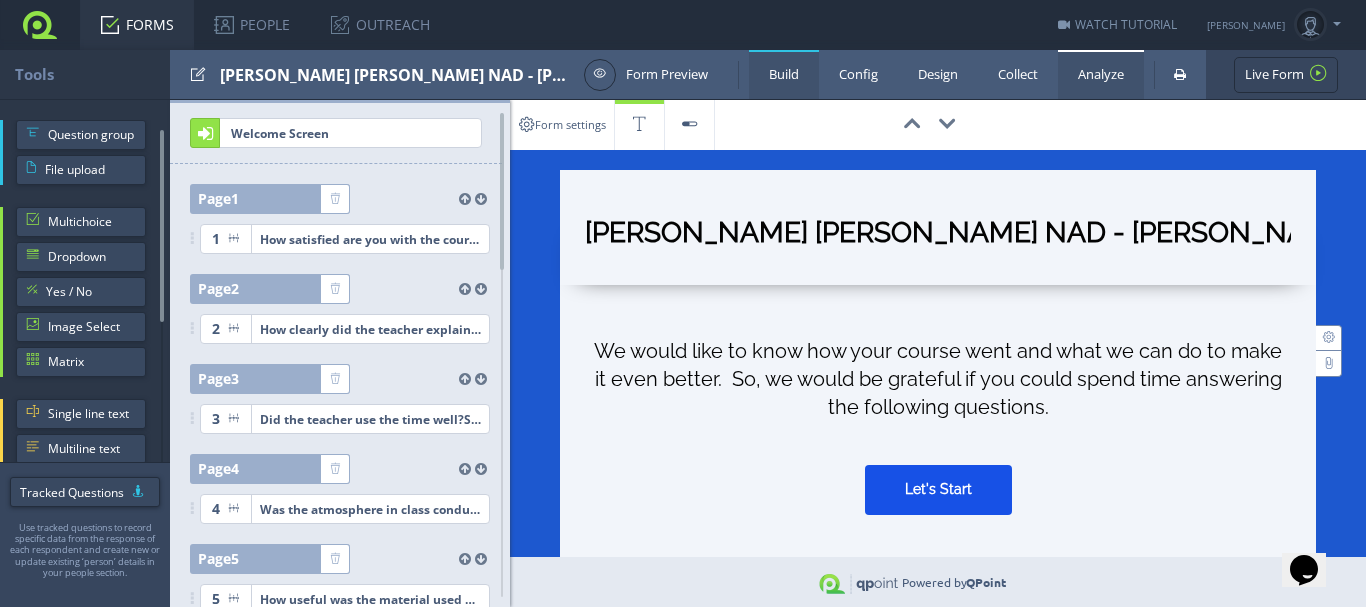 click on "Analyze" at bounding box center [1101, 74] 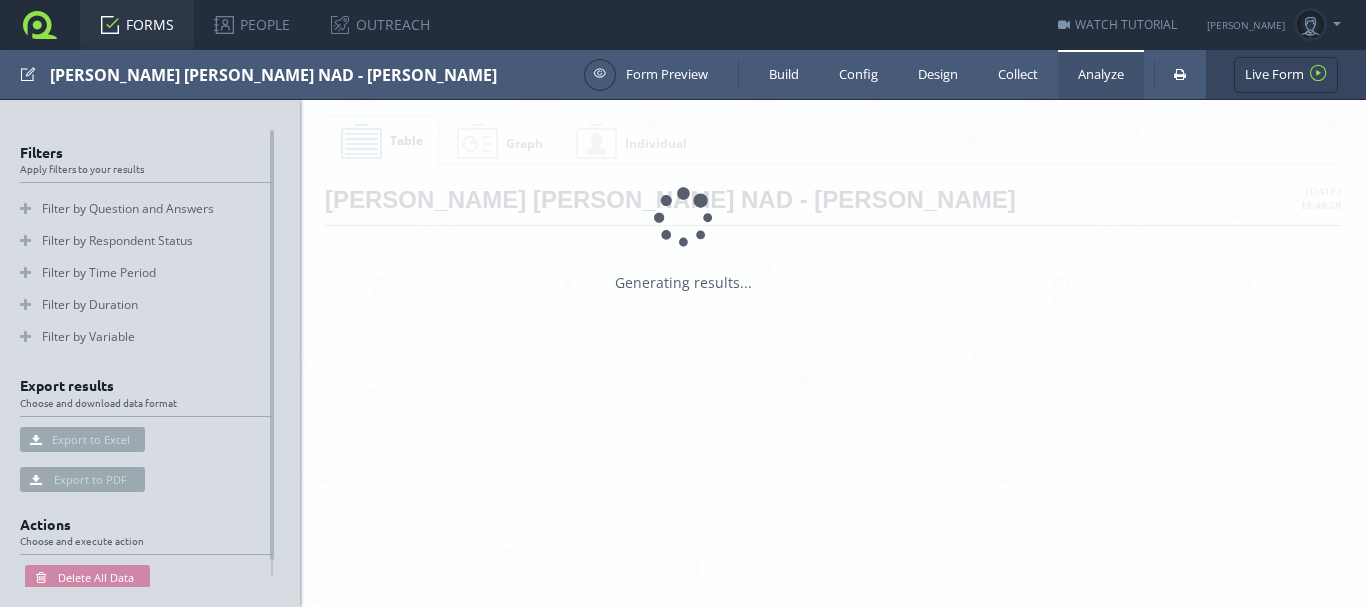 scroll, scrollTop: 0, scrollLeft: 0, axis: both 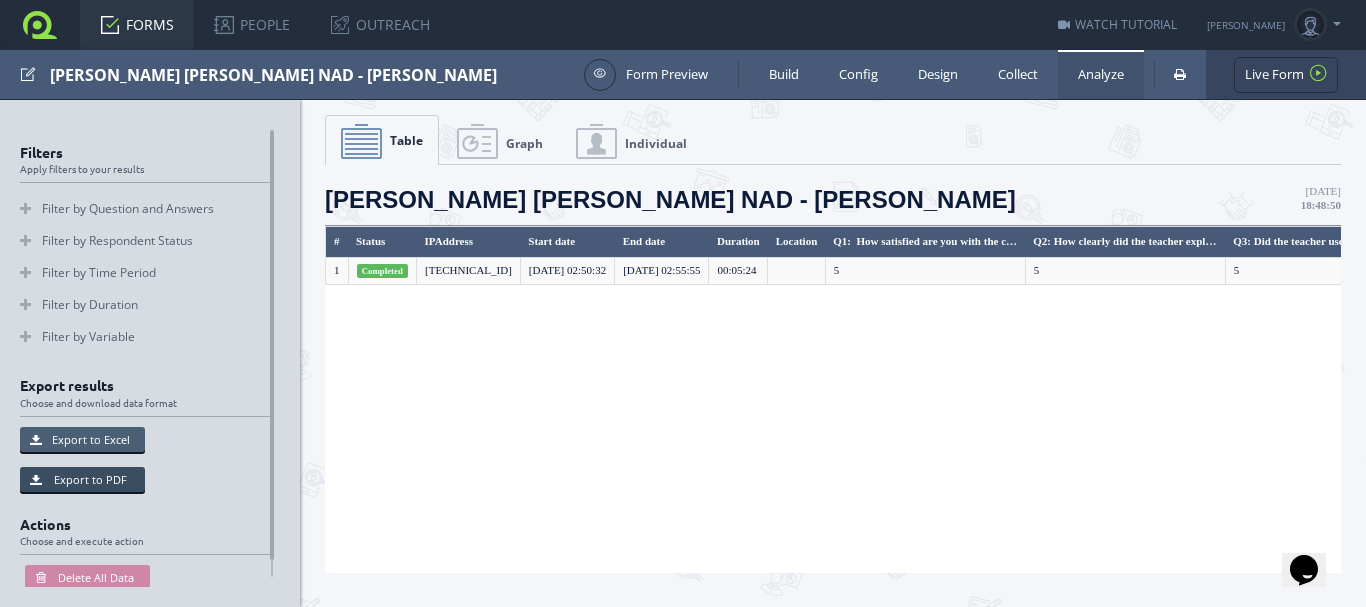 click on "Export to Excel" at bounding box center [82, 439] 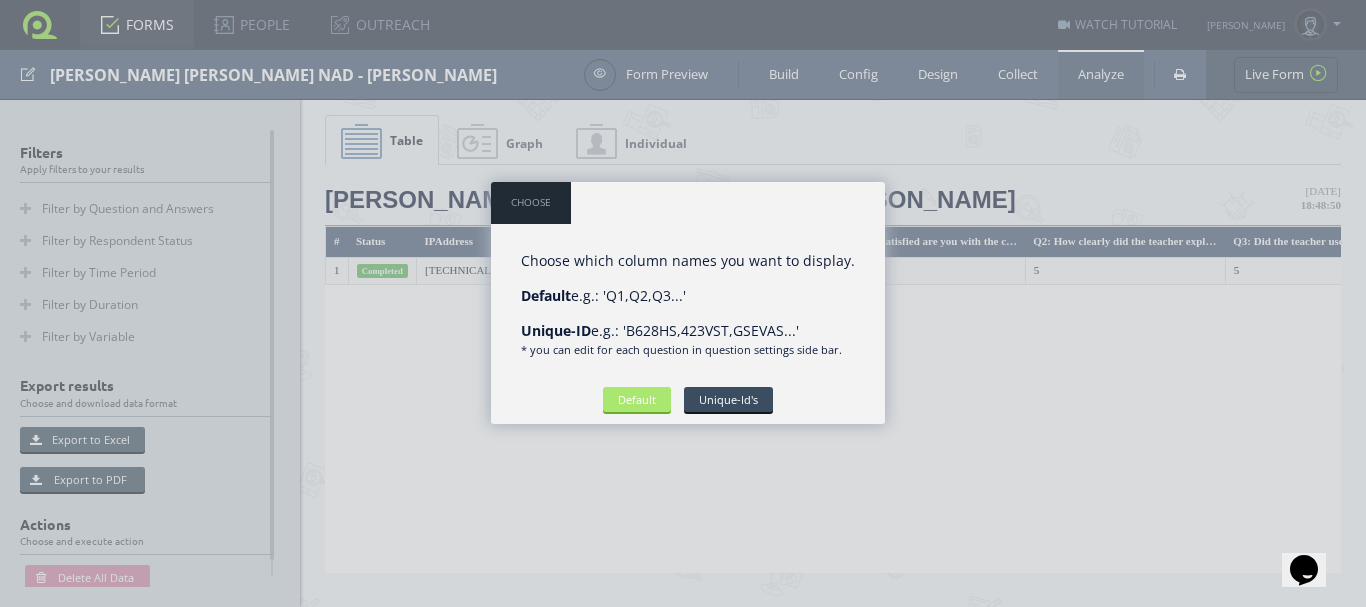 click on "Default" at bounding box center [637, 399] 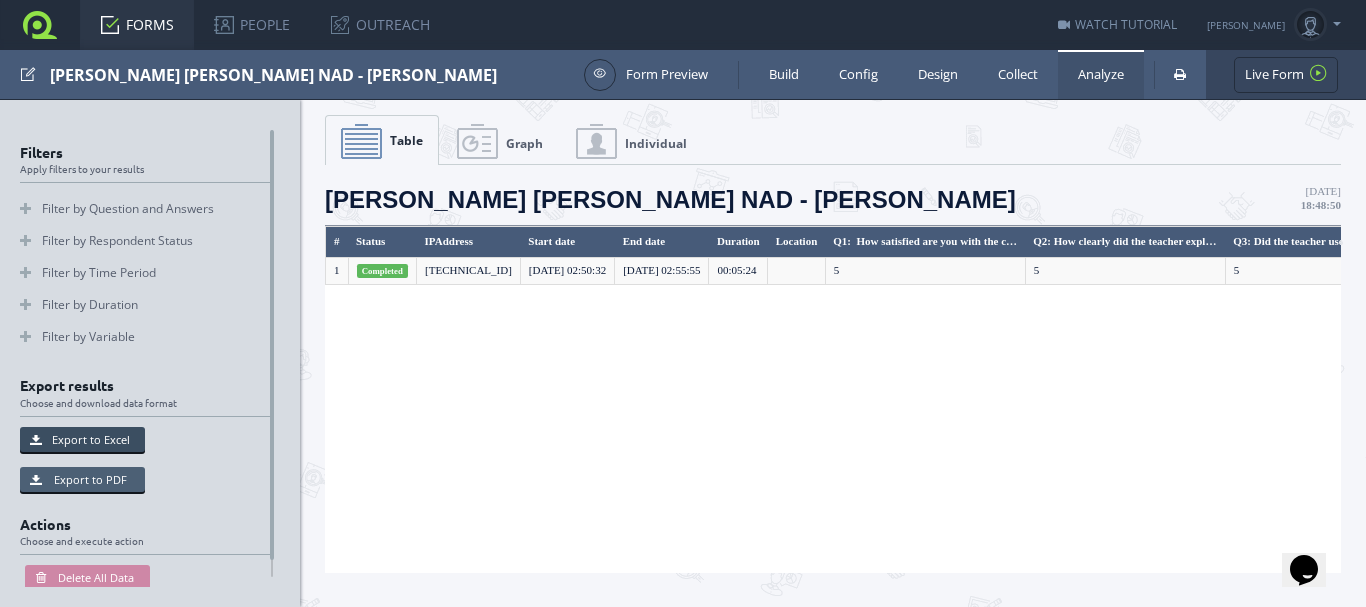 click on "Export to PDF" at bounding box center (82, 479) 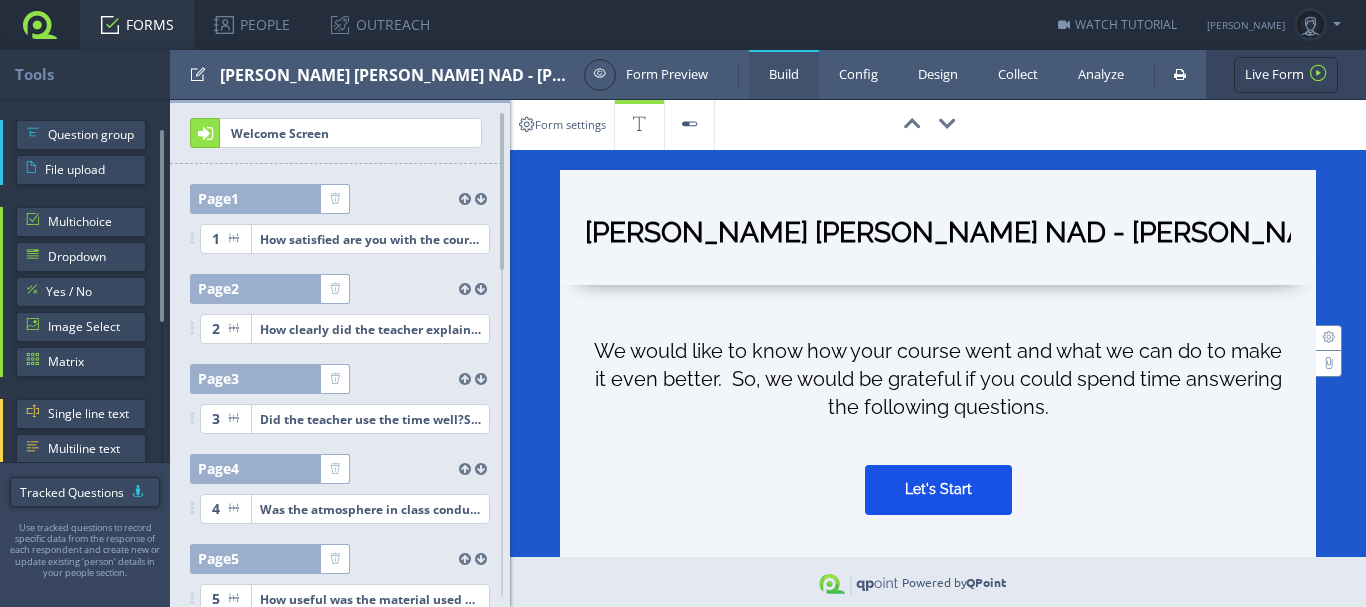 scroll, scrollTop: 0, scrollLeft: 0, axis: both 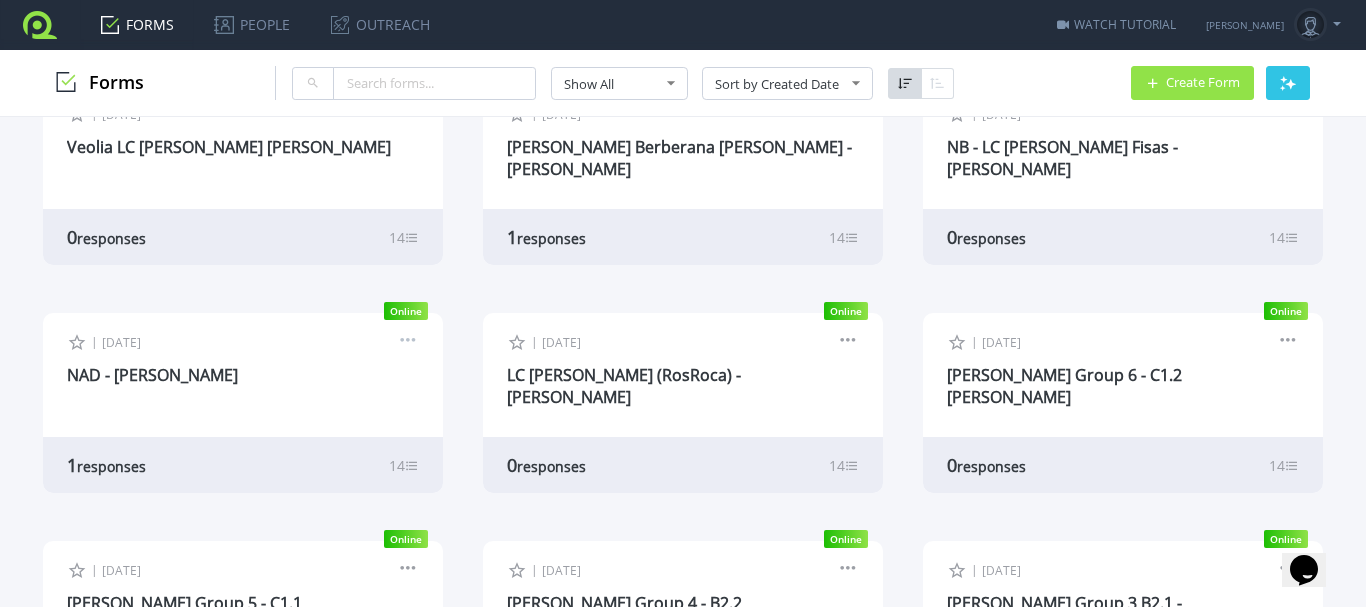 click at bounding box center (408, 343) 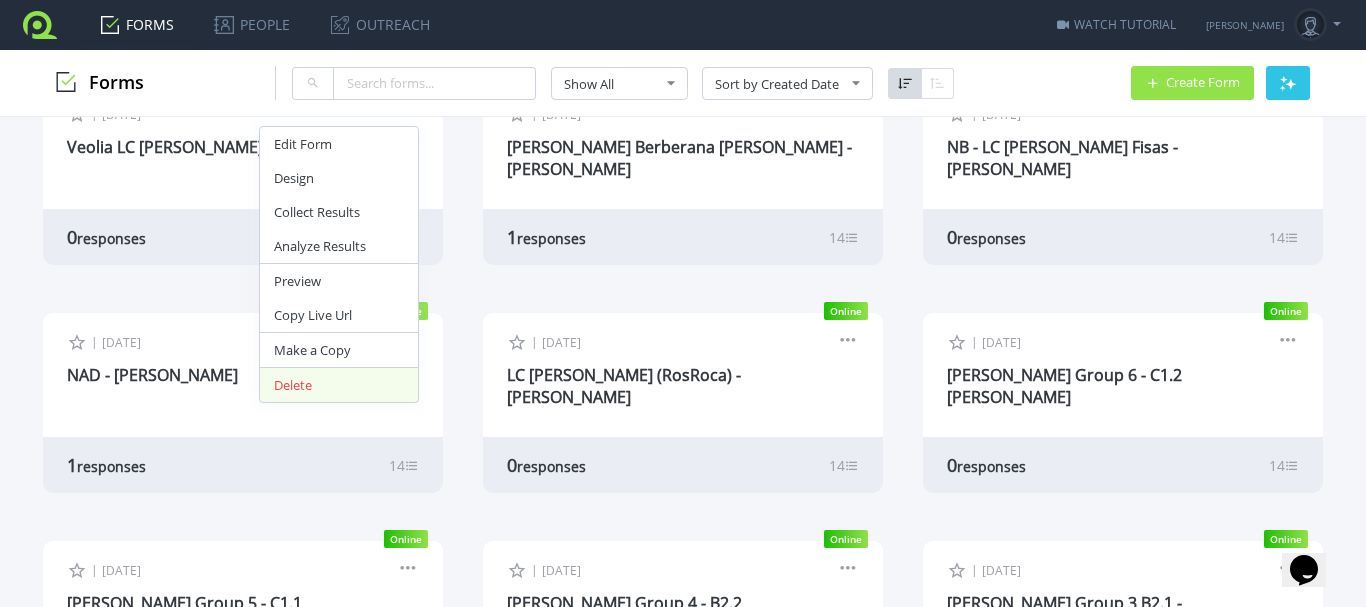 click on "Delete" at bounding box center (339, 385) 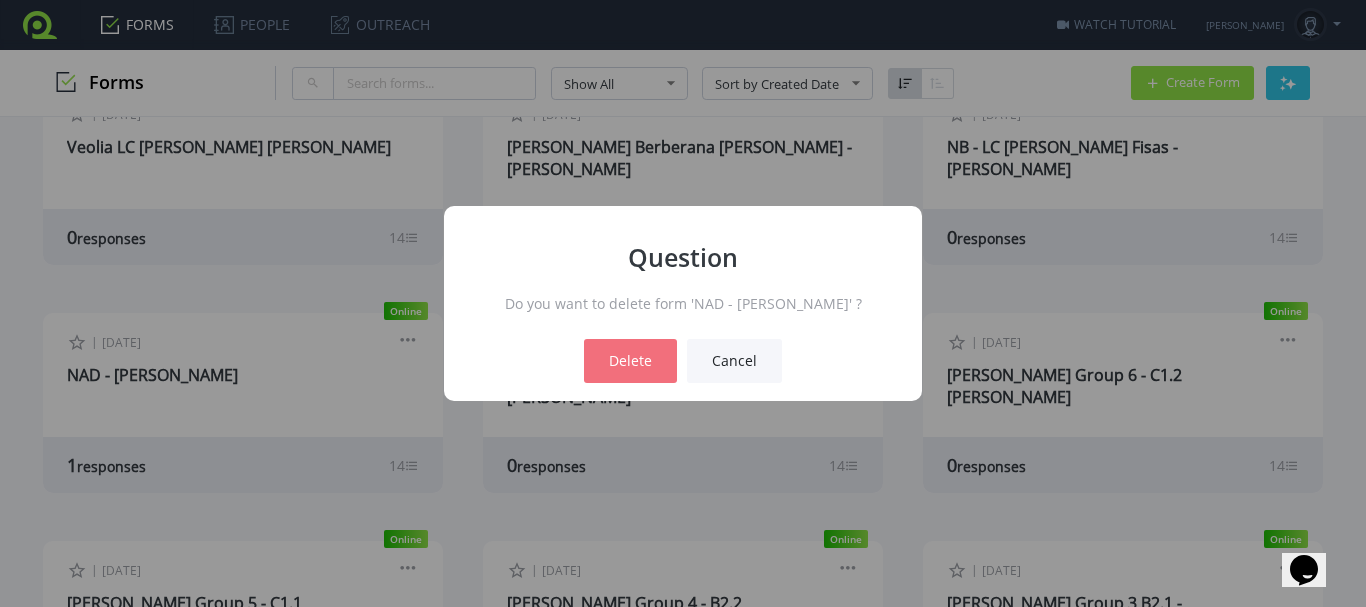 click on "Delete" at bounding box center (630, 361) 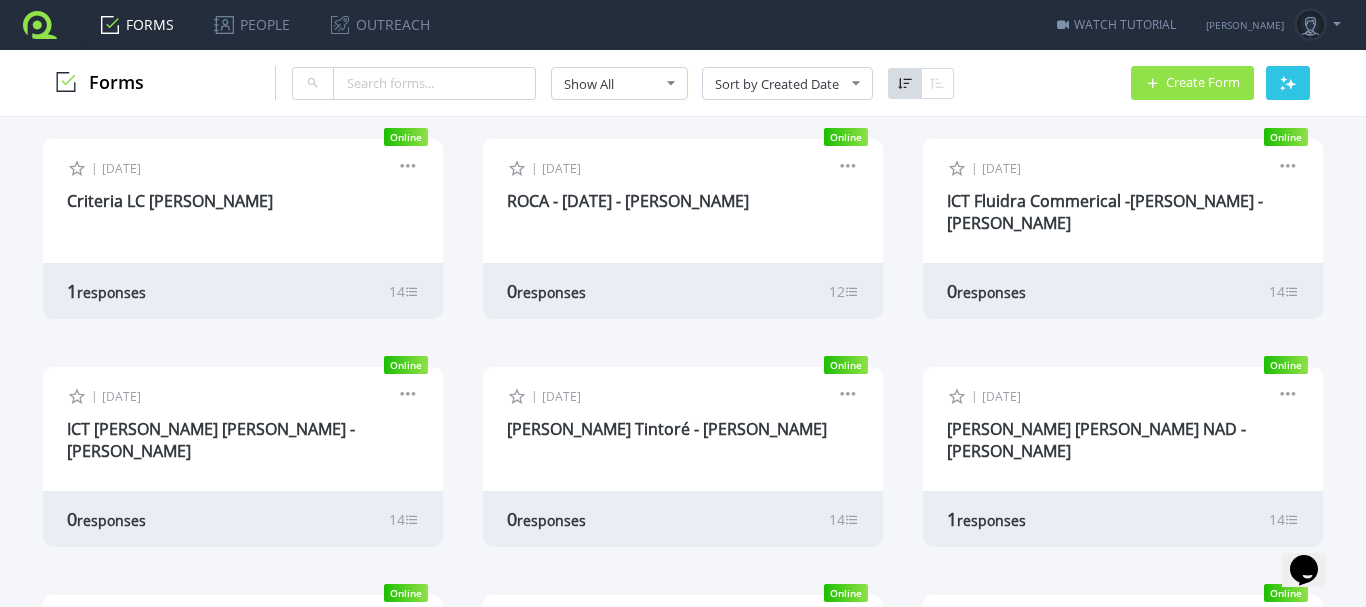 scroll, scrollTop: 1486, scrollLeft: 0, axis: vertical 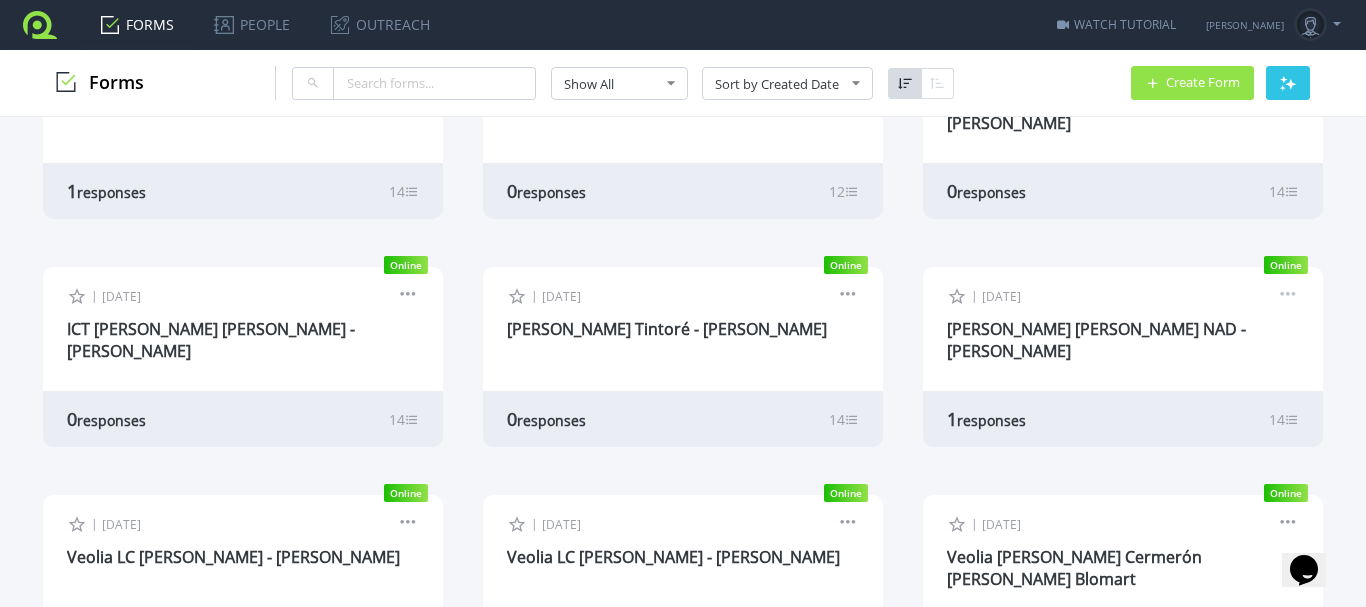 click at bounding box center [1288, 297] 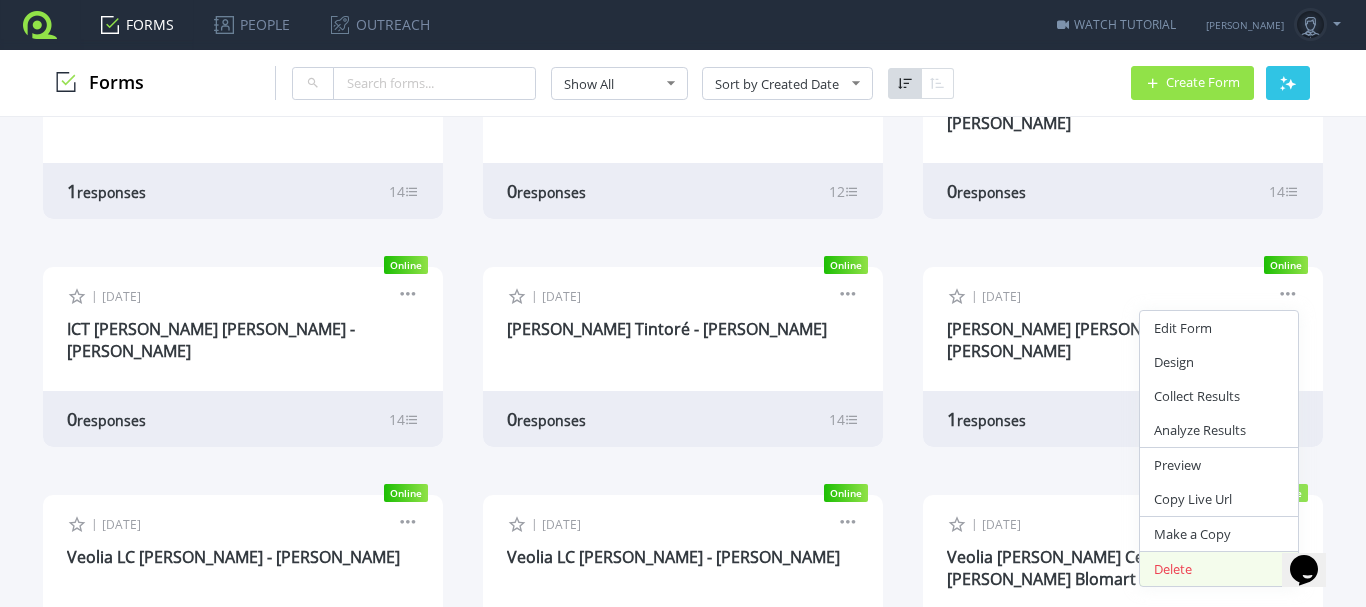 click on "Delete" at bounding box center [1219, 569] 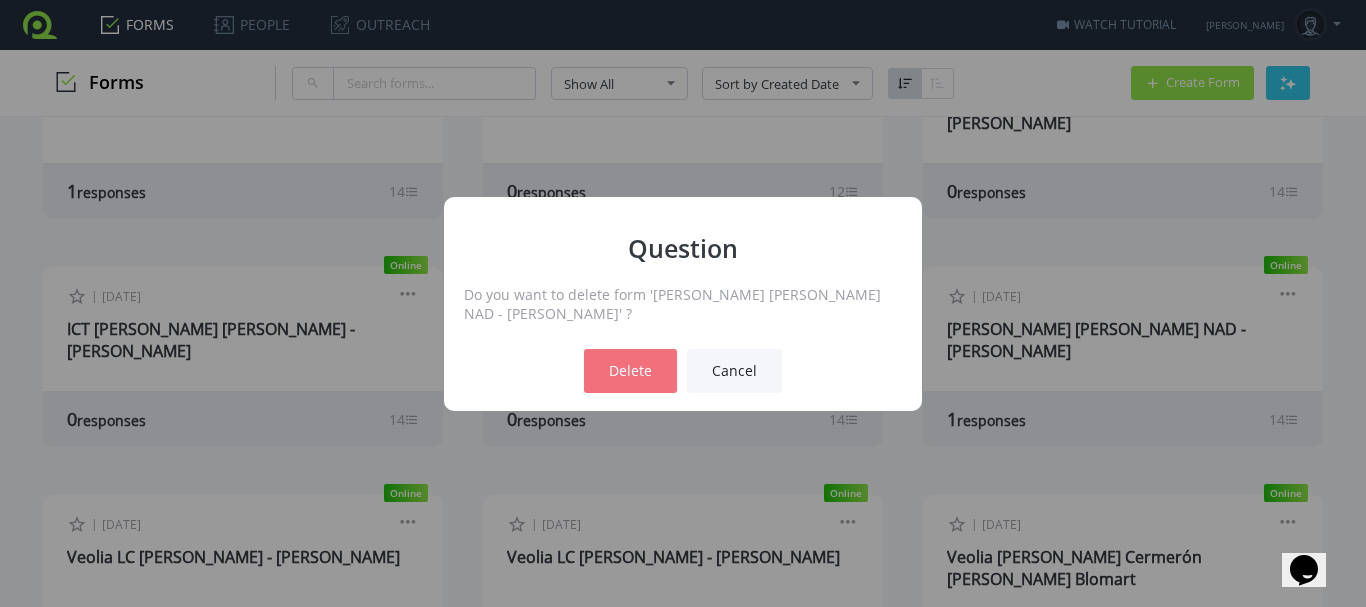 click on "Delete" at bounding box center [630, 371] 